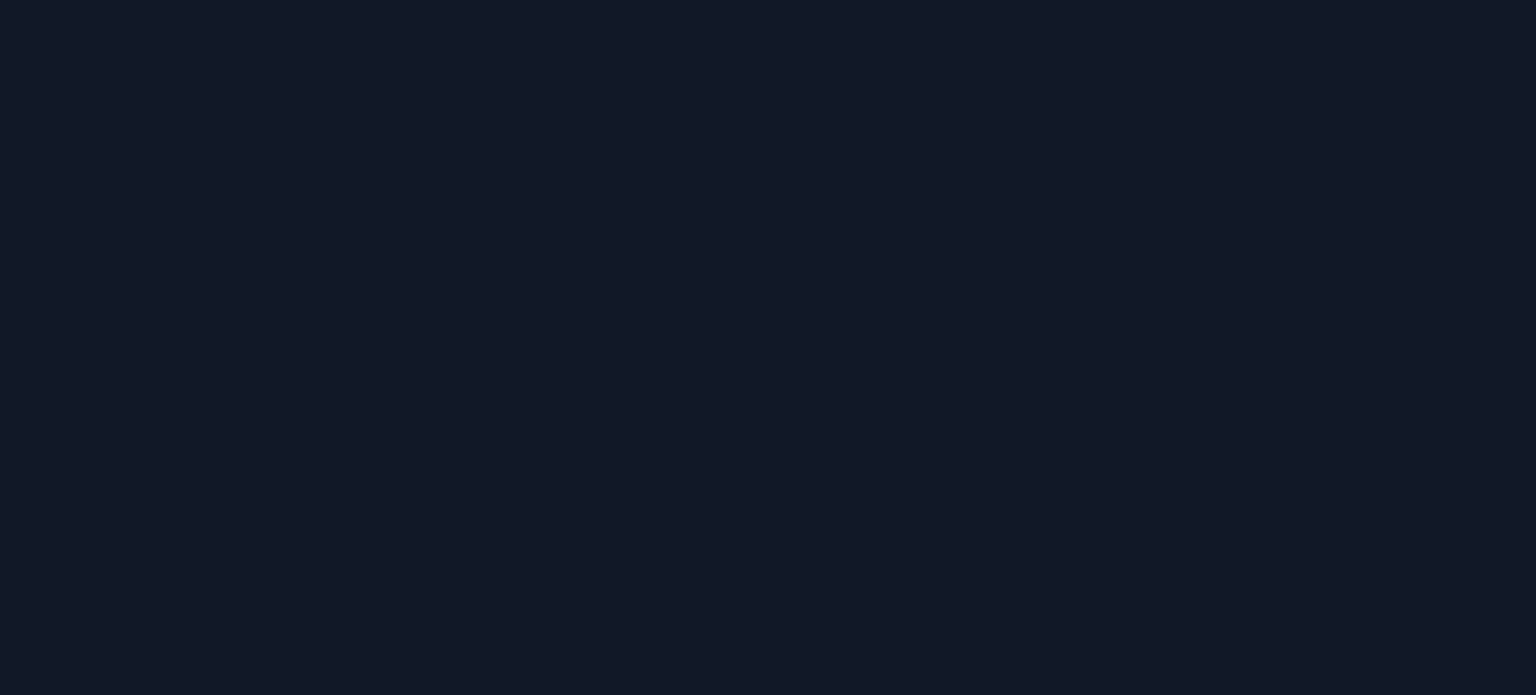 scroll, scrollTop: 0, scrollLeft: 0, axis: both 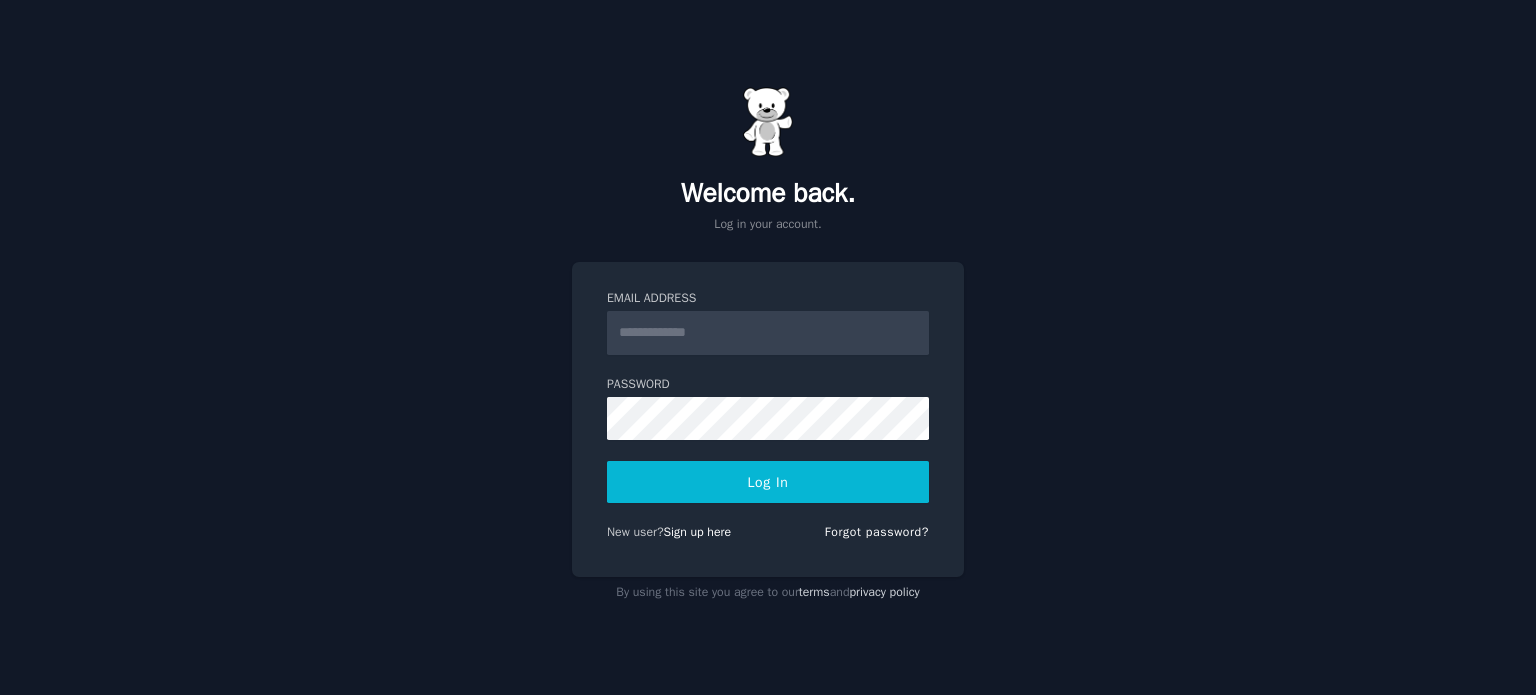 click on "Email Address" at bounding box center (768, 333) 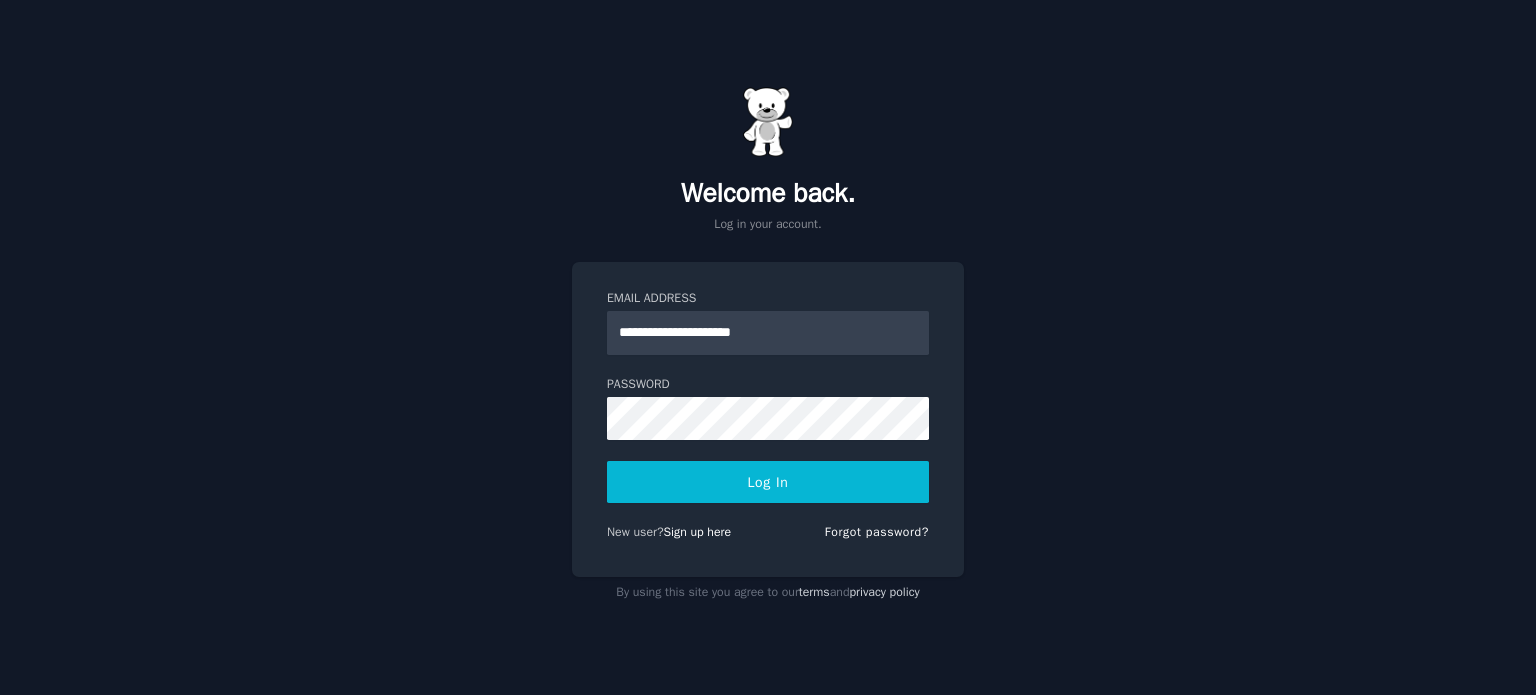 click on "Log In" at bounding box center (768, 482) 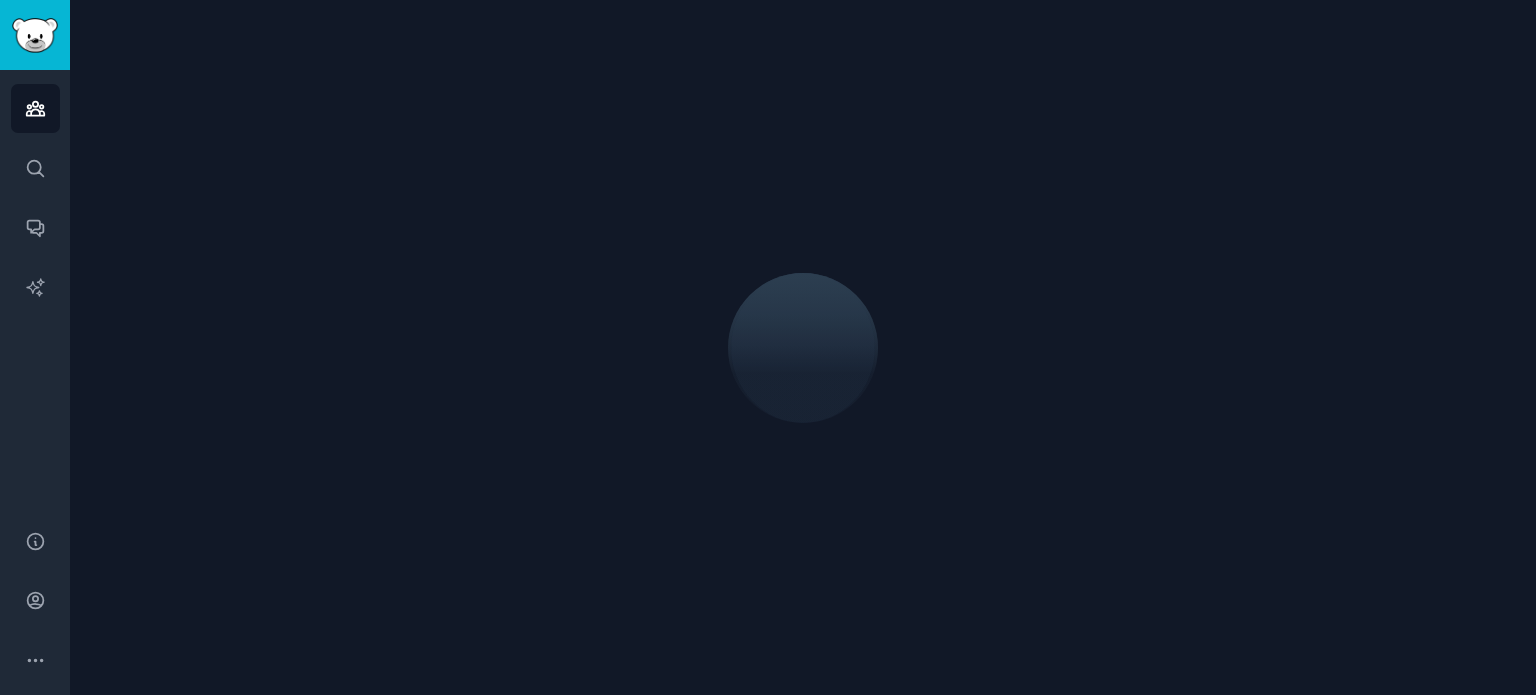 scroll, scrollTop: 0, scrollLeft: 0, axis: both 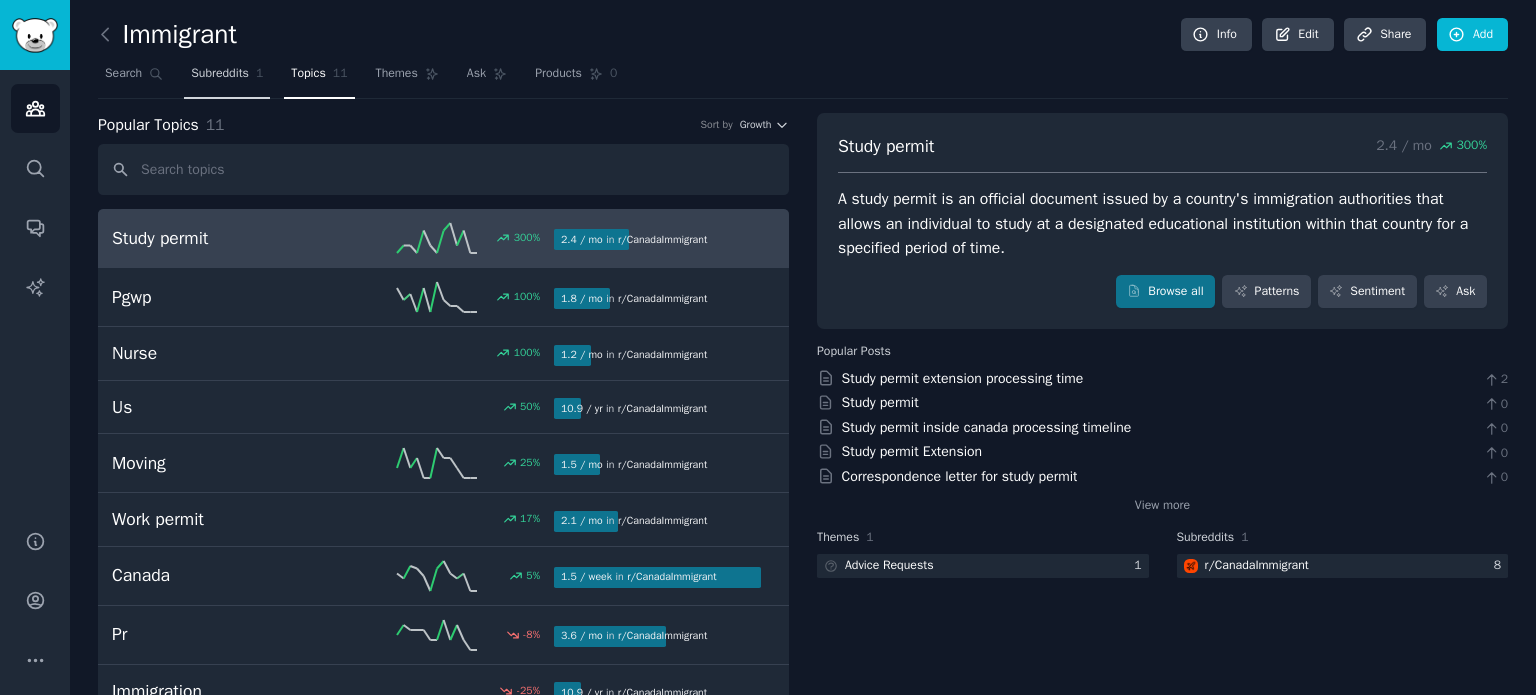 click on "Subreddits" at bounding box center (220, 74) 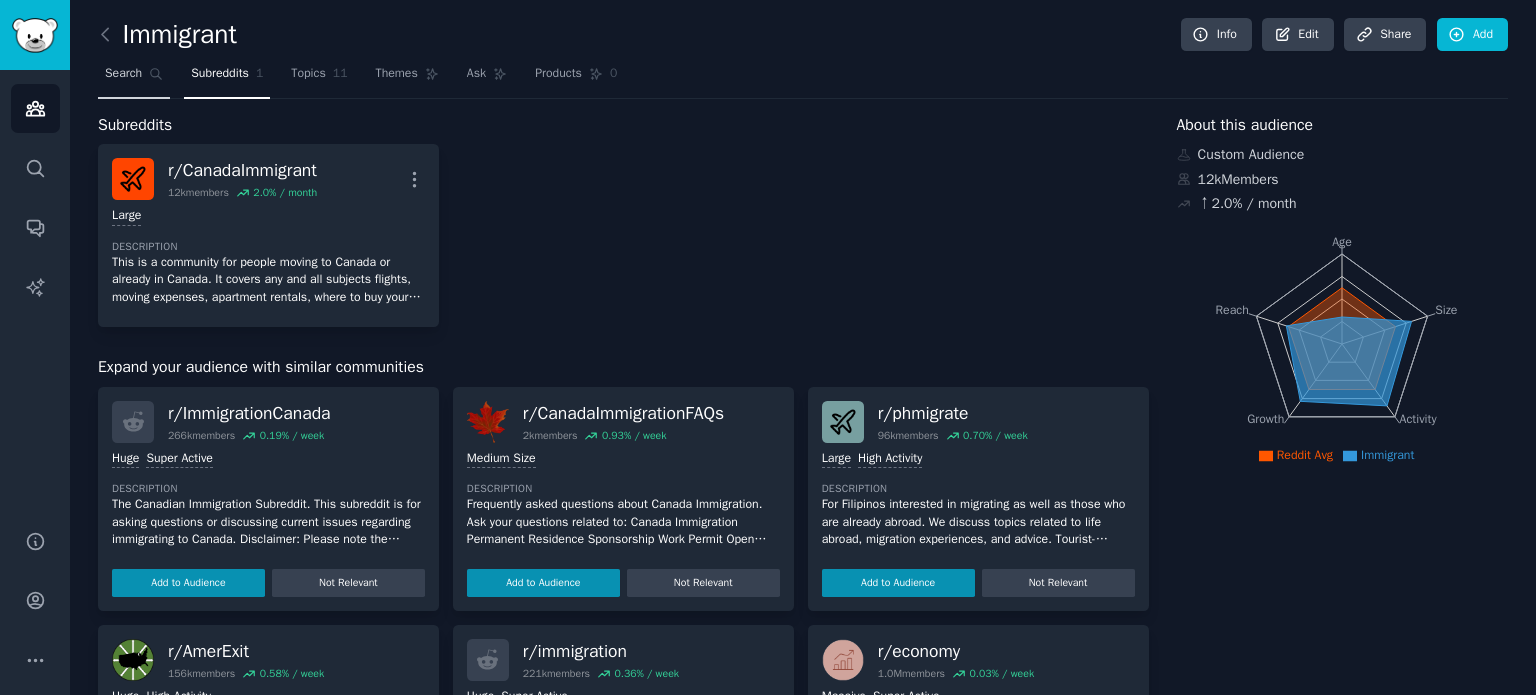 click on "Search" at bounding box center [123, 74] 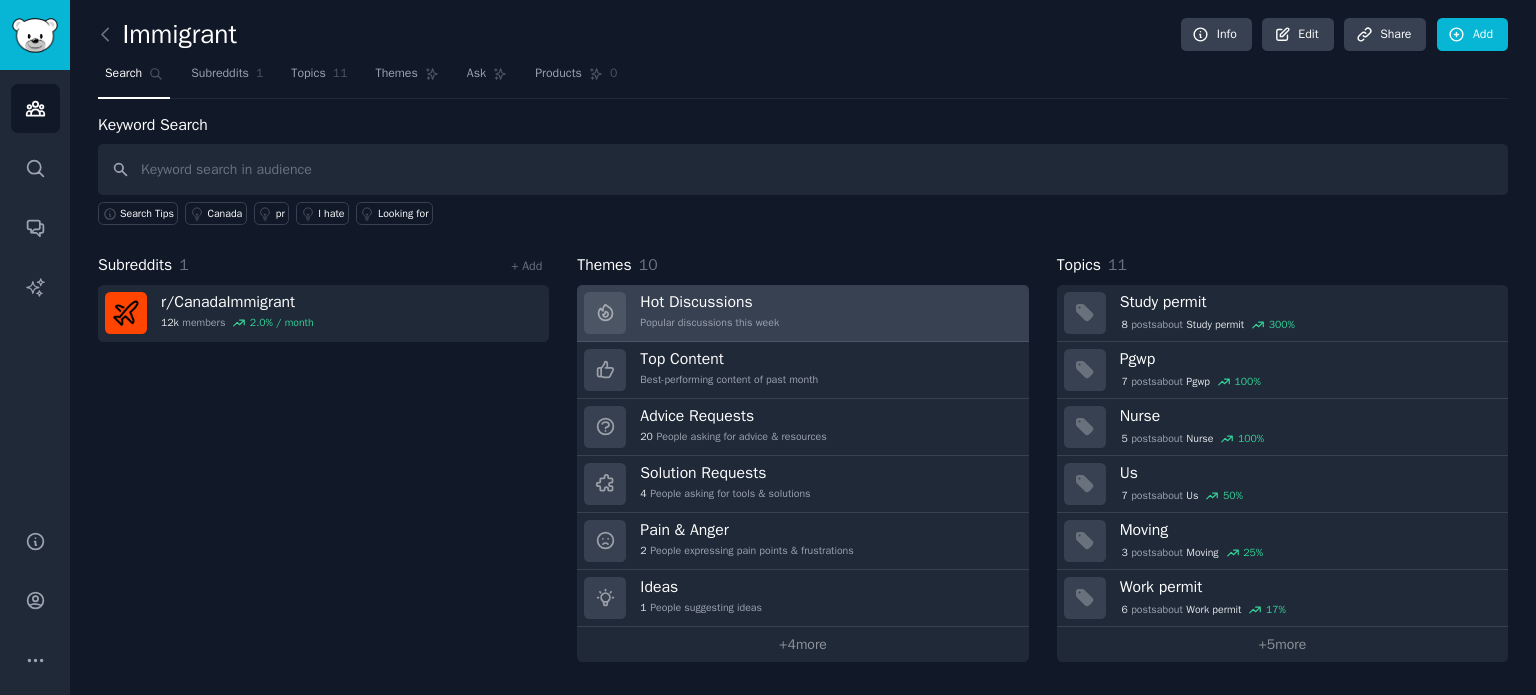 click on "Hot Discussions" at bounding box center (709, 302) 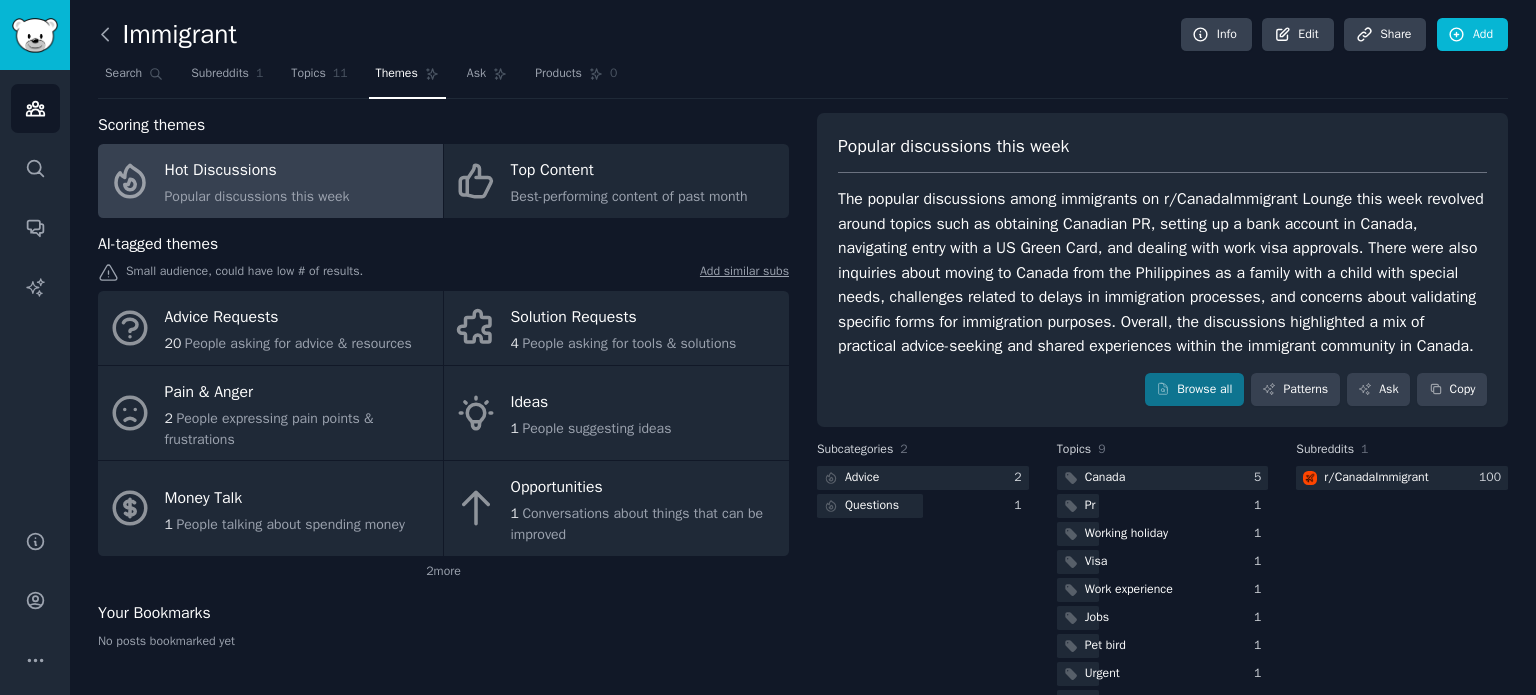 click 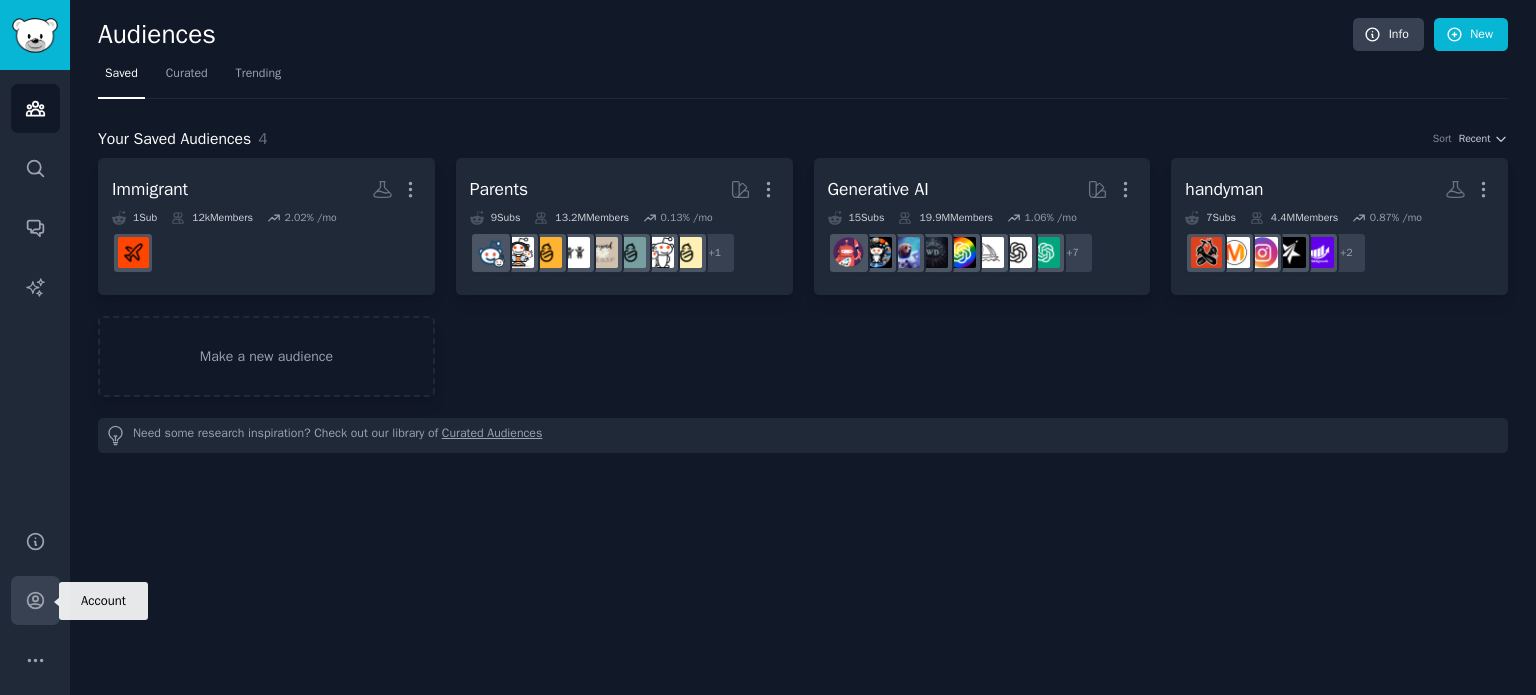 click 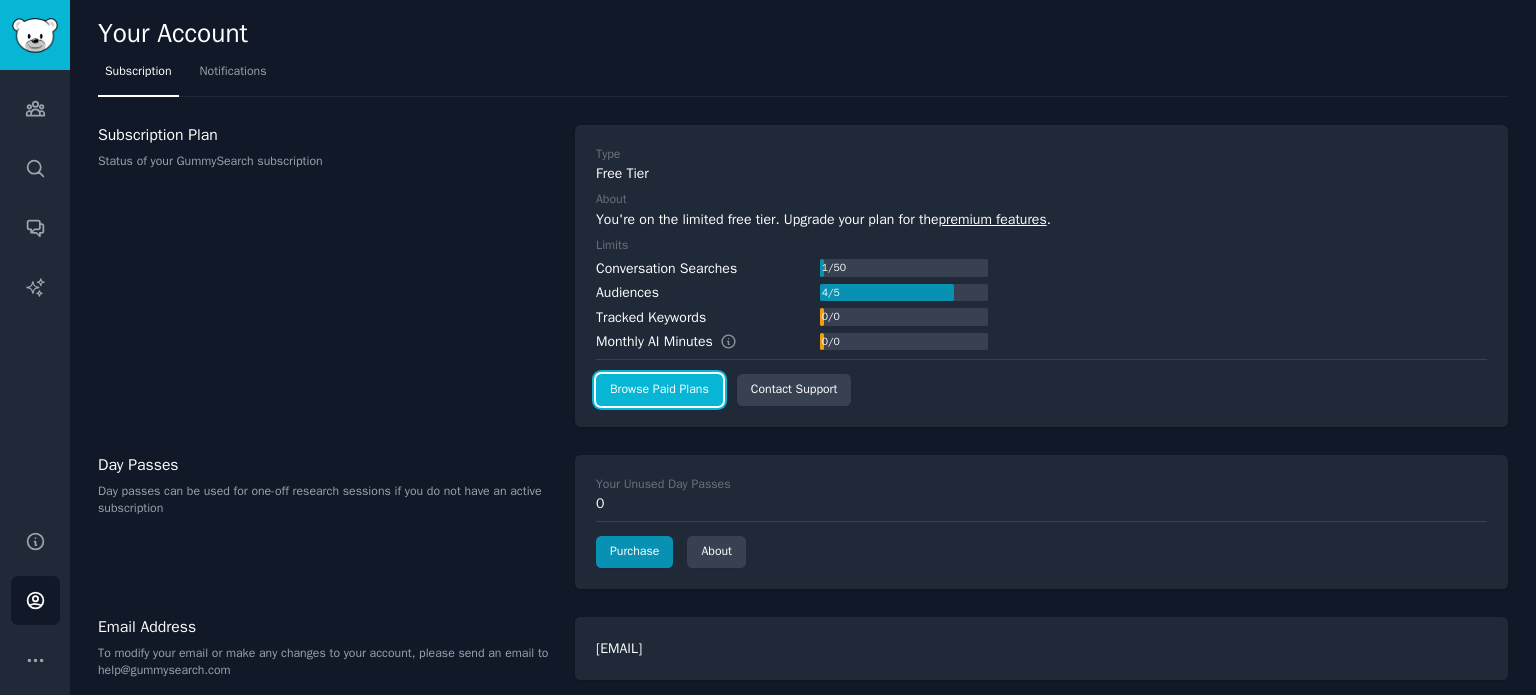 click on "Browse Paid Plans" at bounding box center [659, 390] 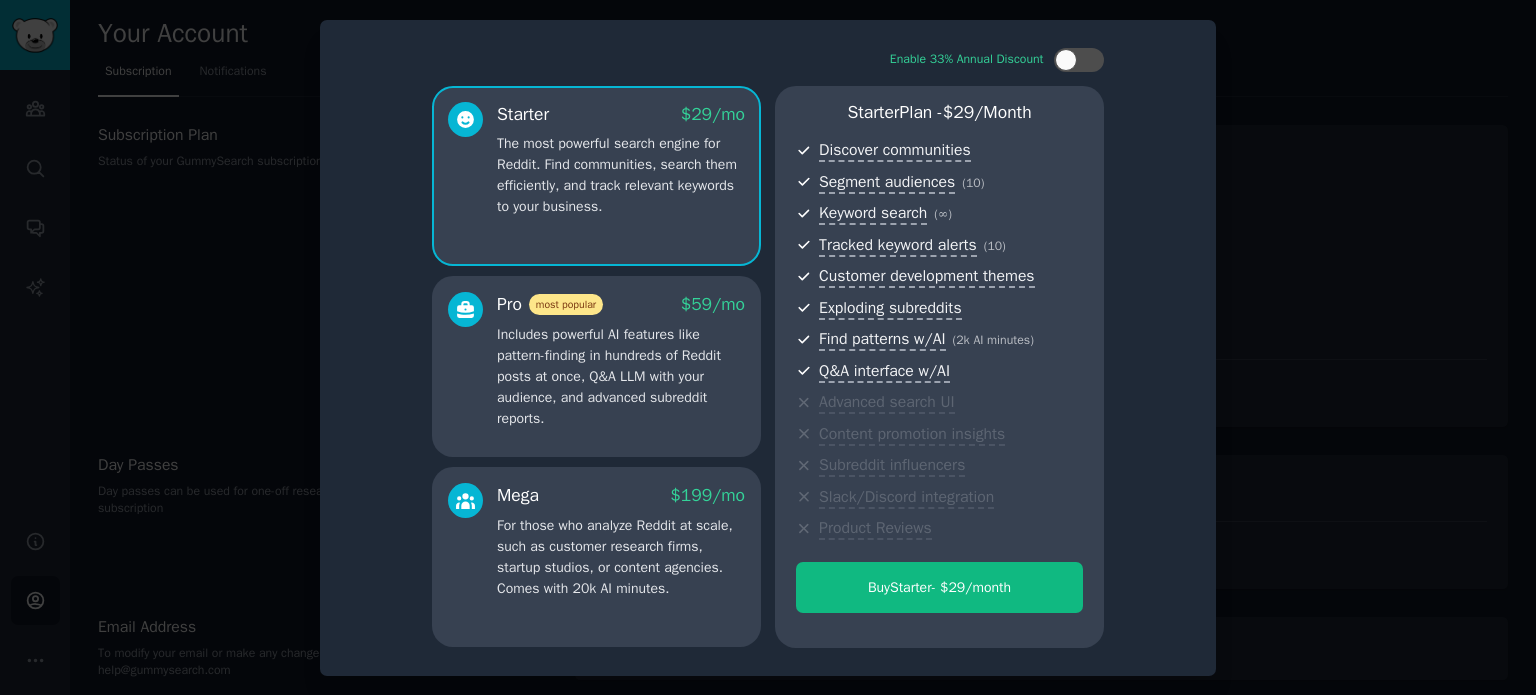 click at bounding box center [768, 347] 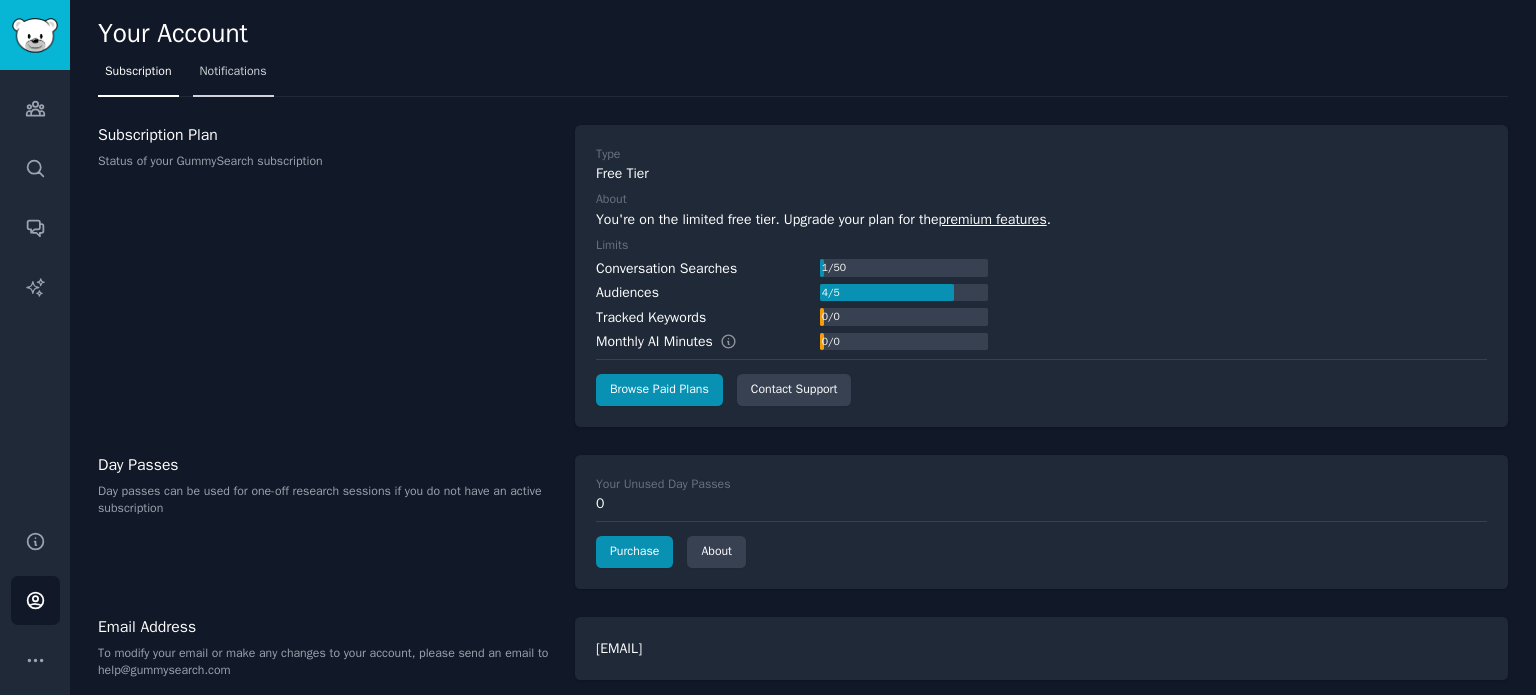 click on "Notifications" at bounding box center (233, 72) 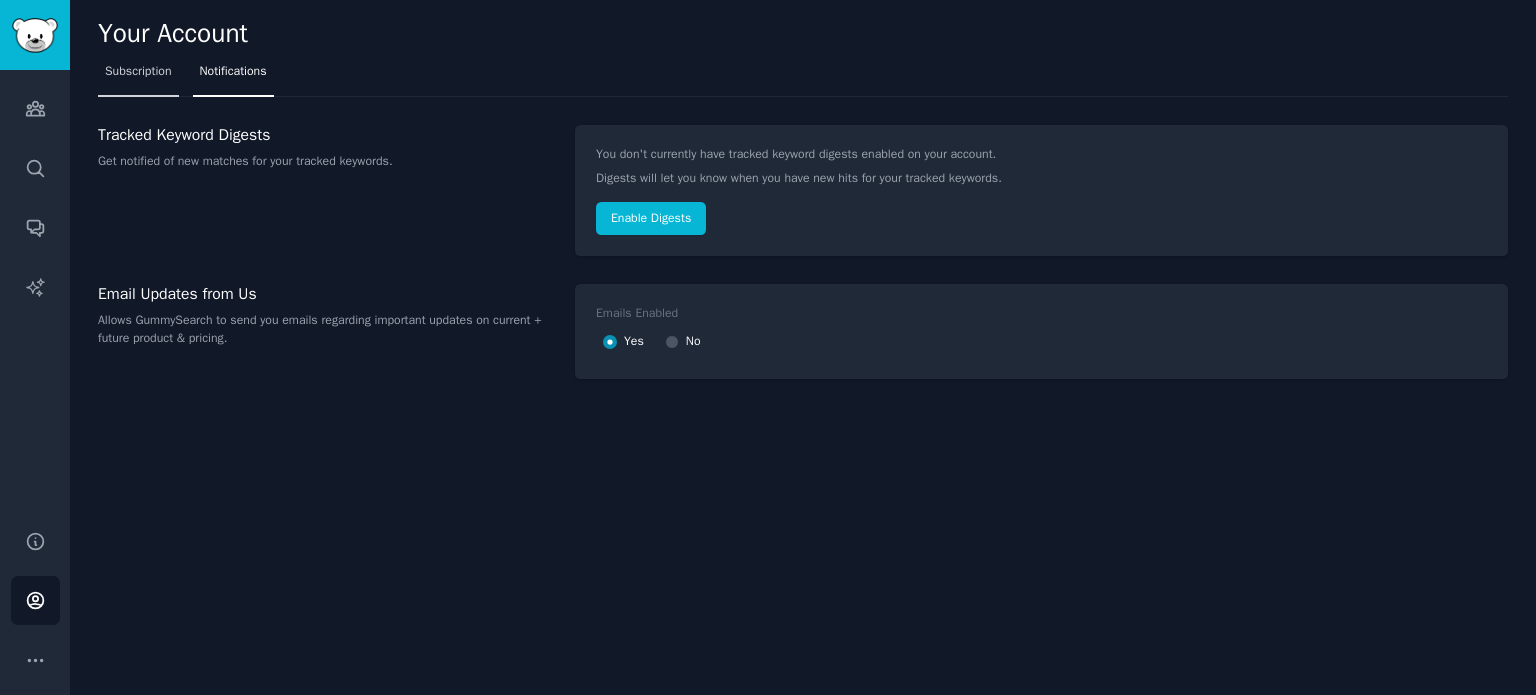 click on "Subscription" at bounding box center [138, 72] 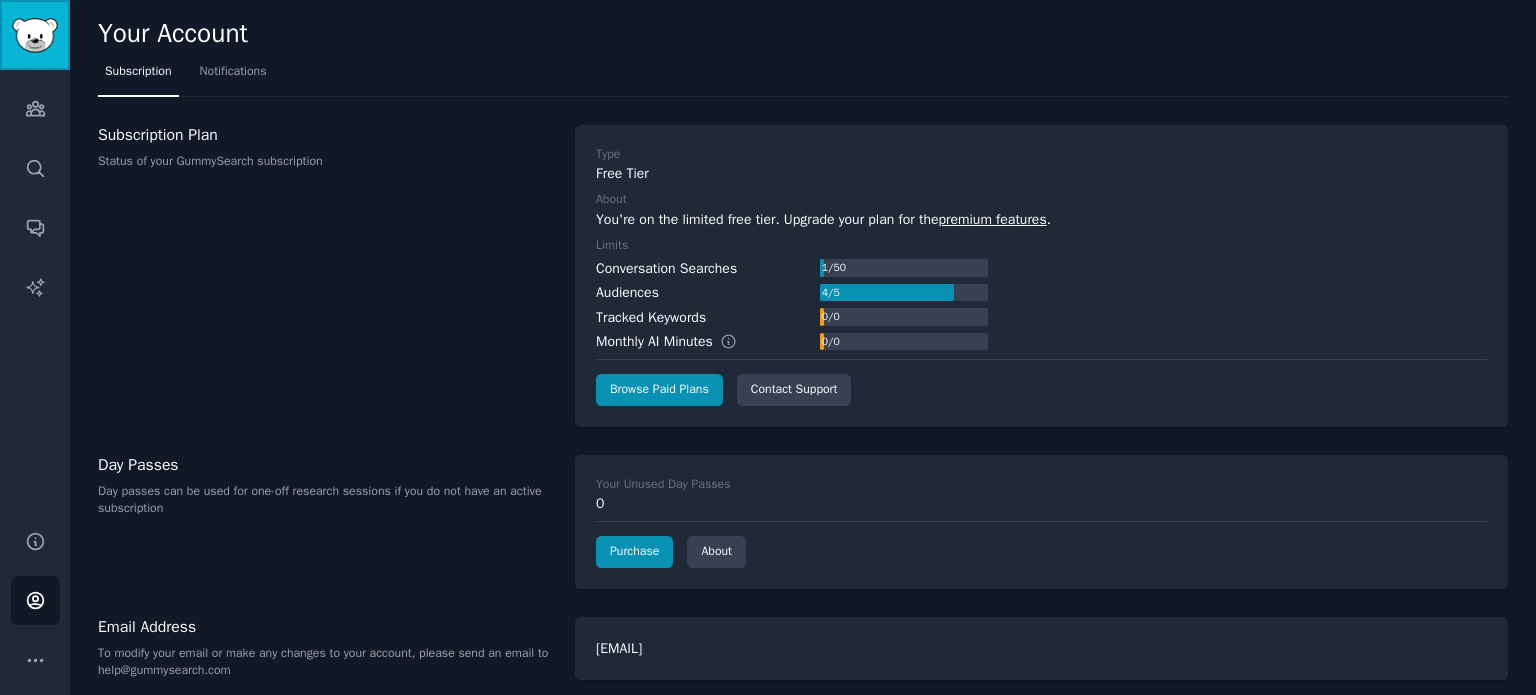 click at bounding box center (35, 35) 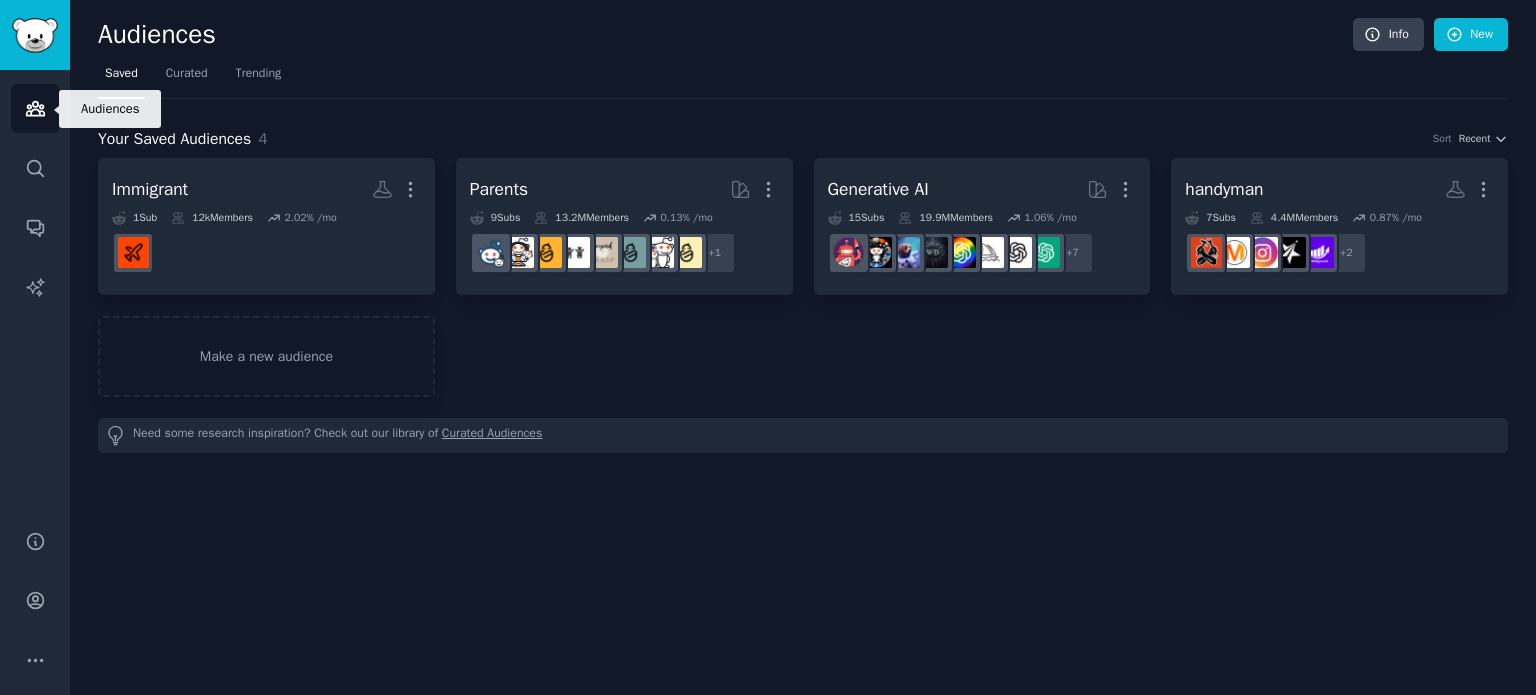 click 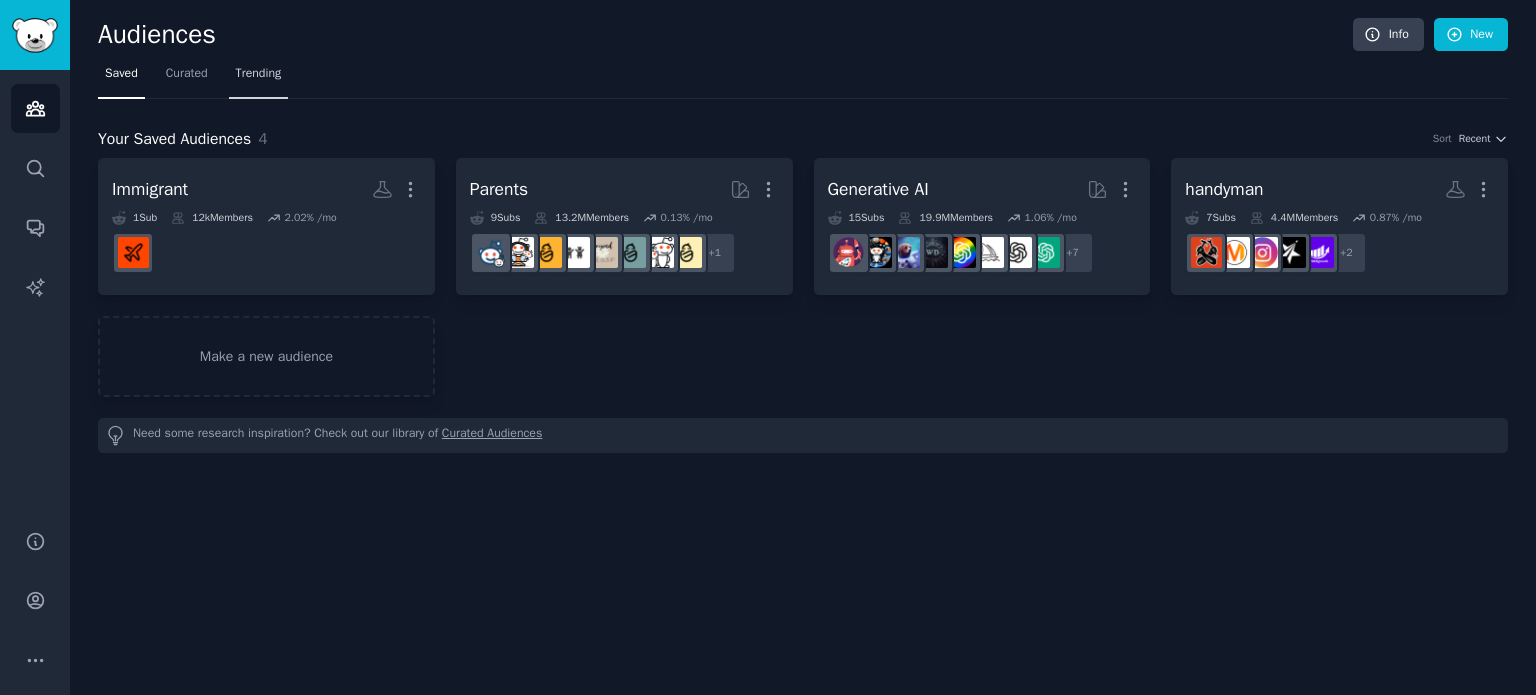 click on "Trending" at bounding box center (259, 74) 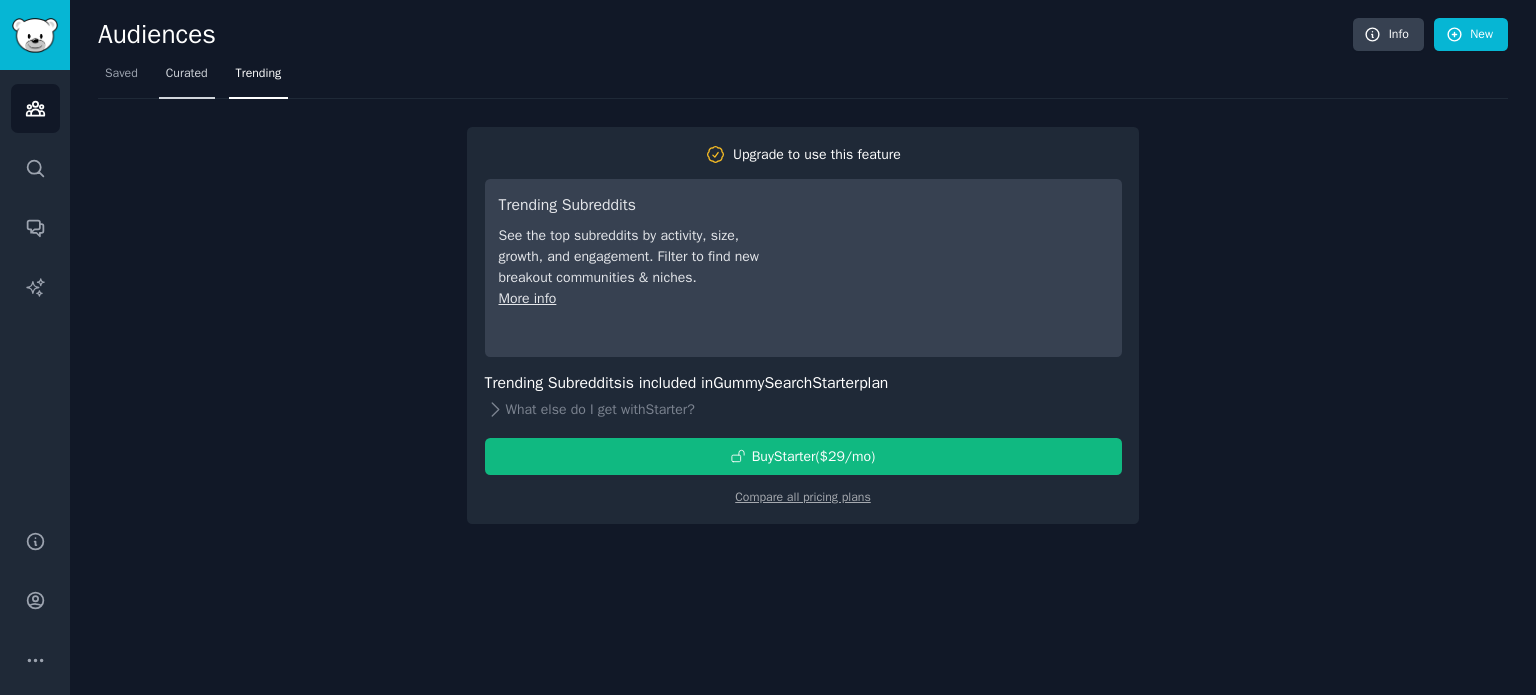 click on "Curated" at bounding box center [187, 74] 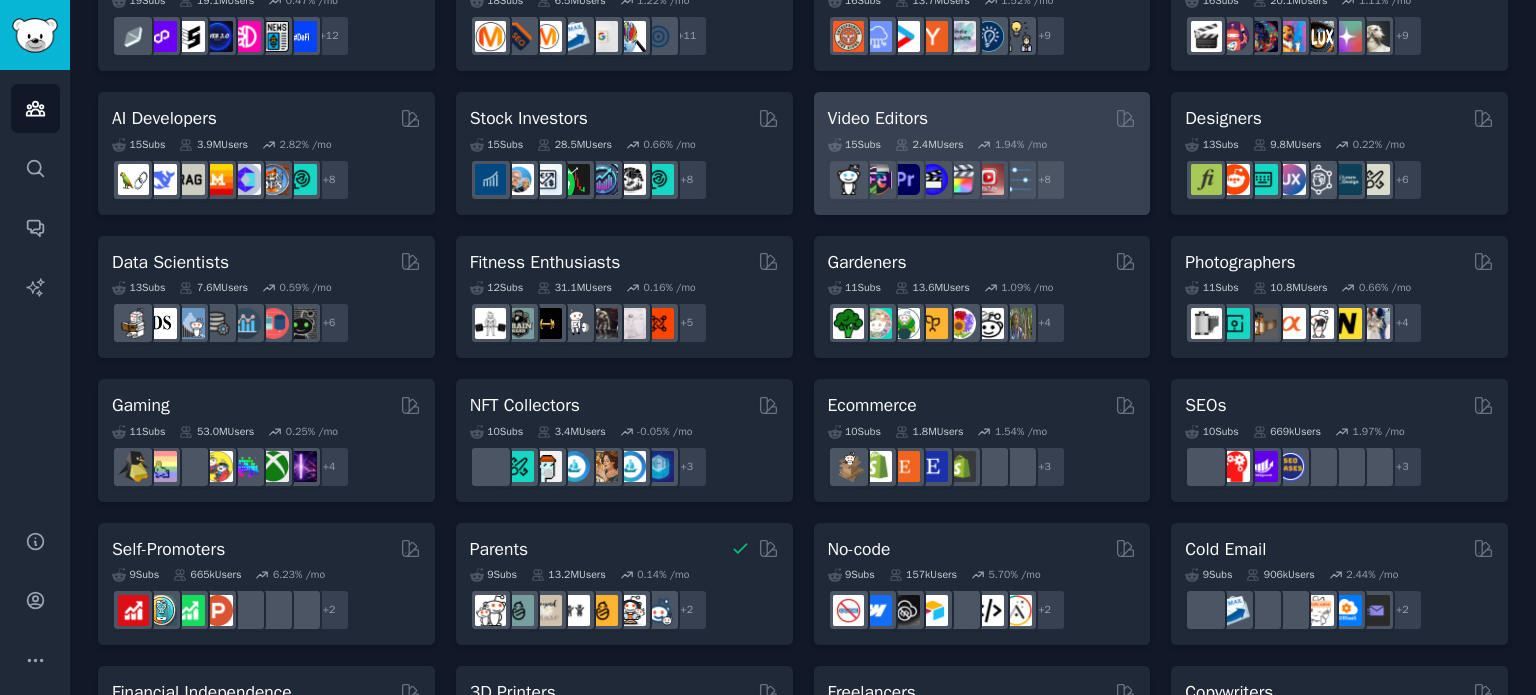 scroll, scrollTop: 400, scrollLeft: 0, axis: vertical 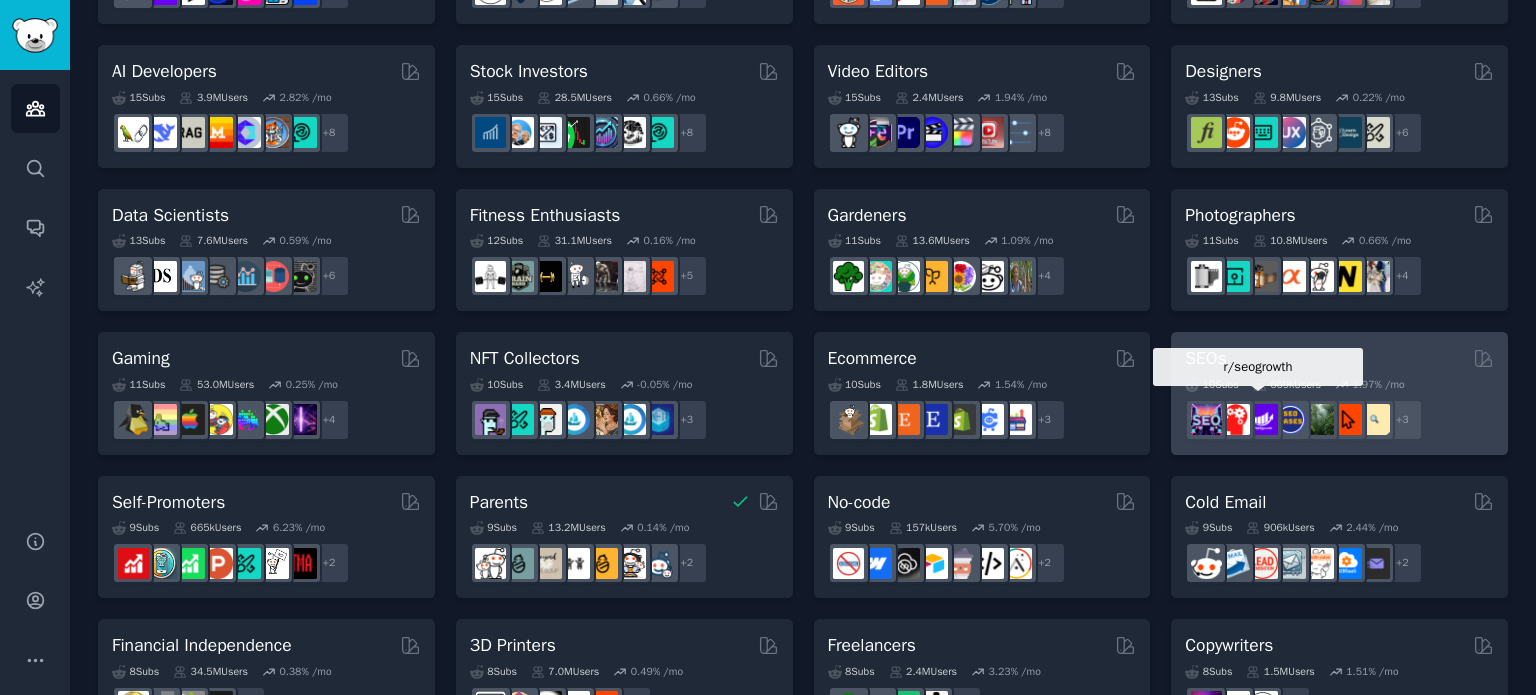 click at bounding box center [1262, 420] 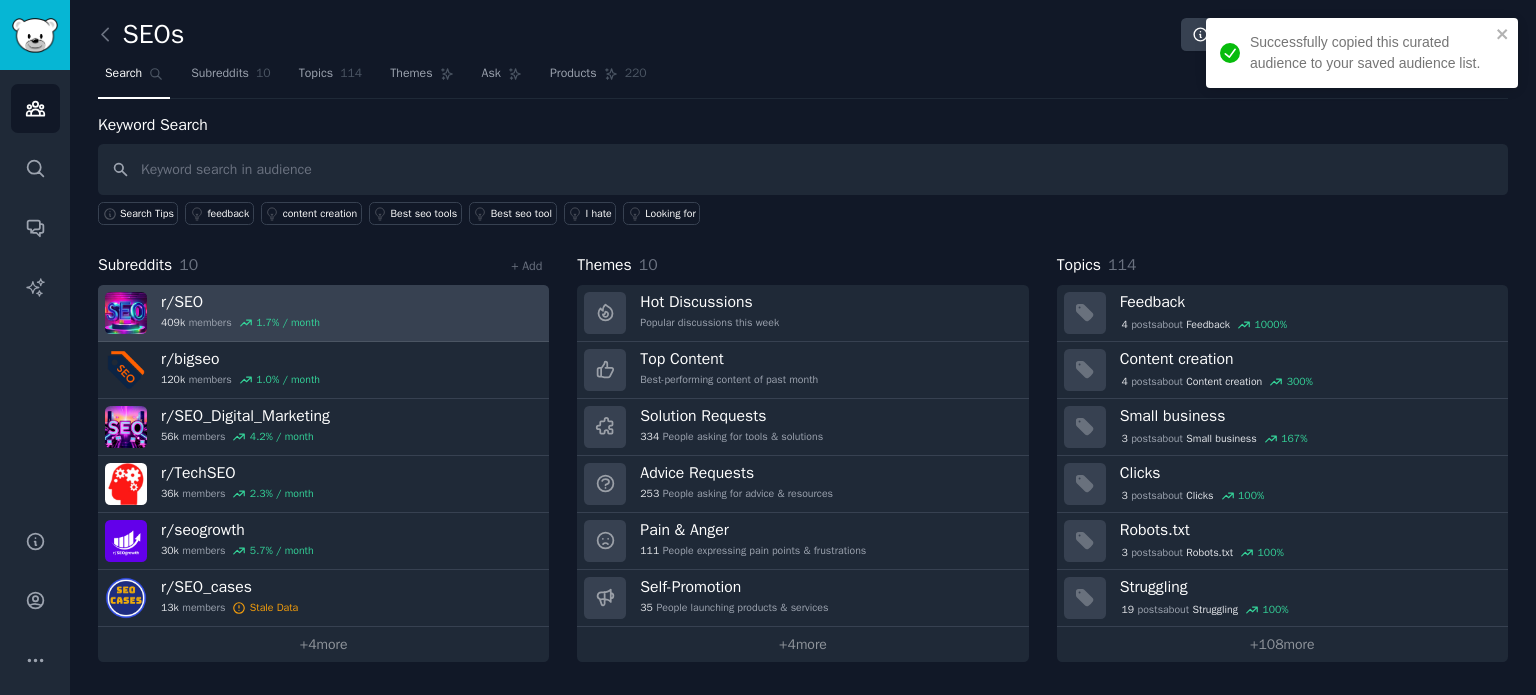 click on "1.7 % / month" at bounding box center [288, 323] 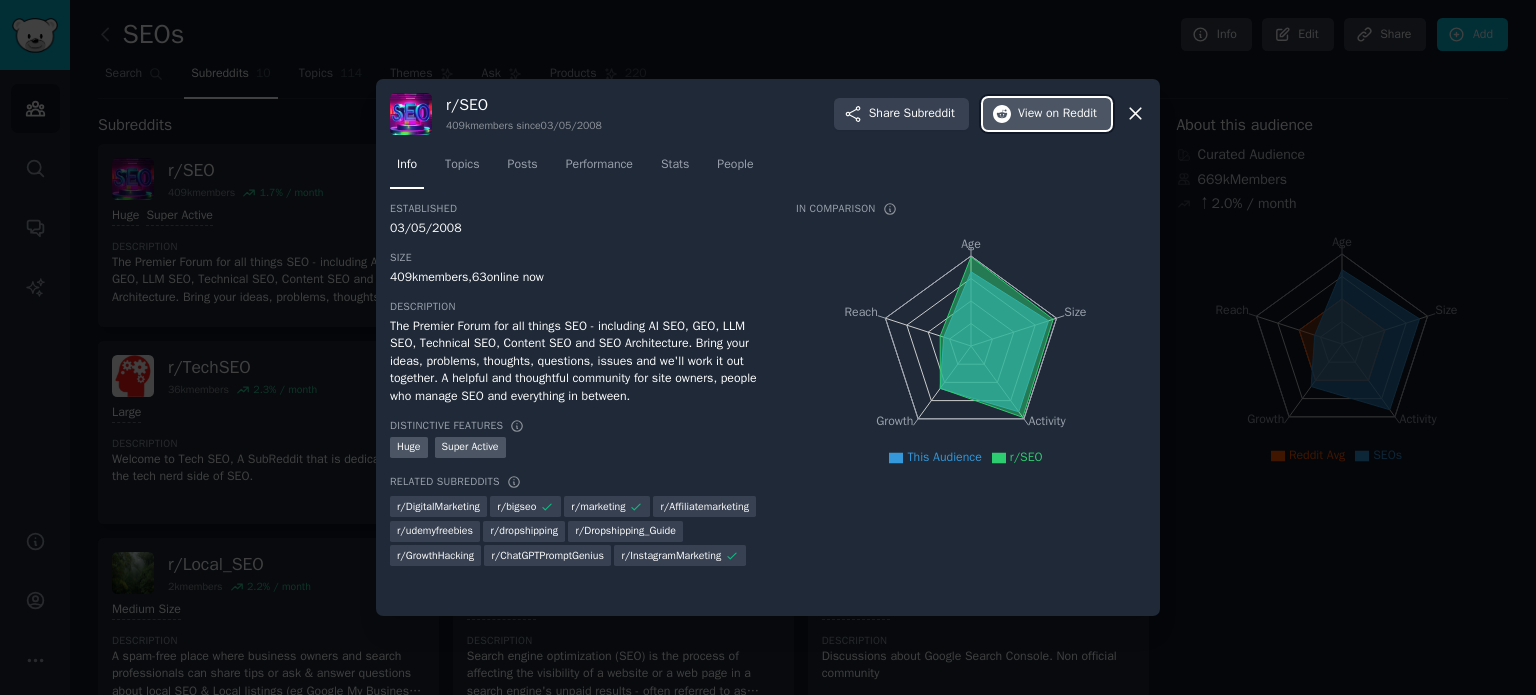 click on "on Reddit" at bounding box center [1071, 114] 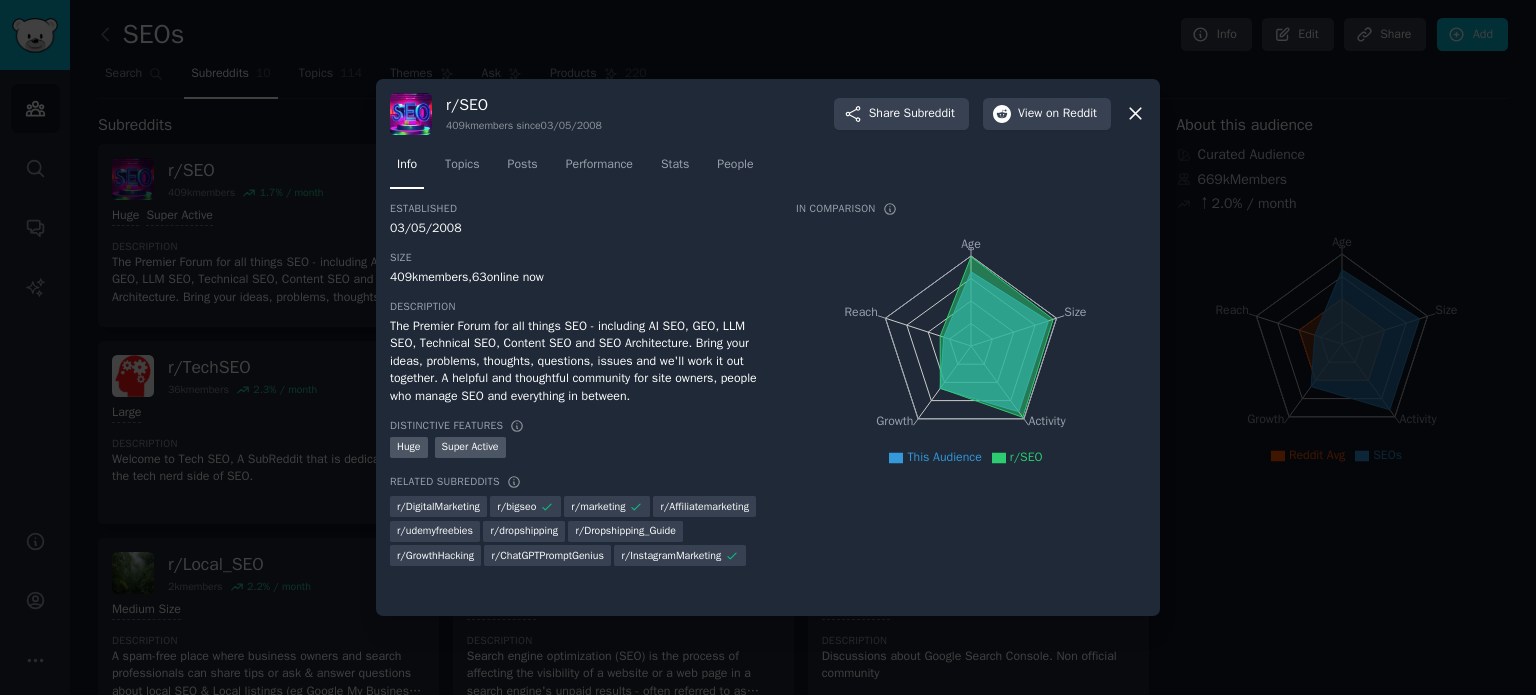 click 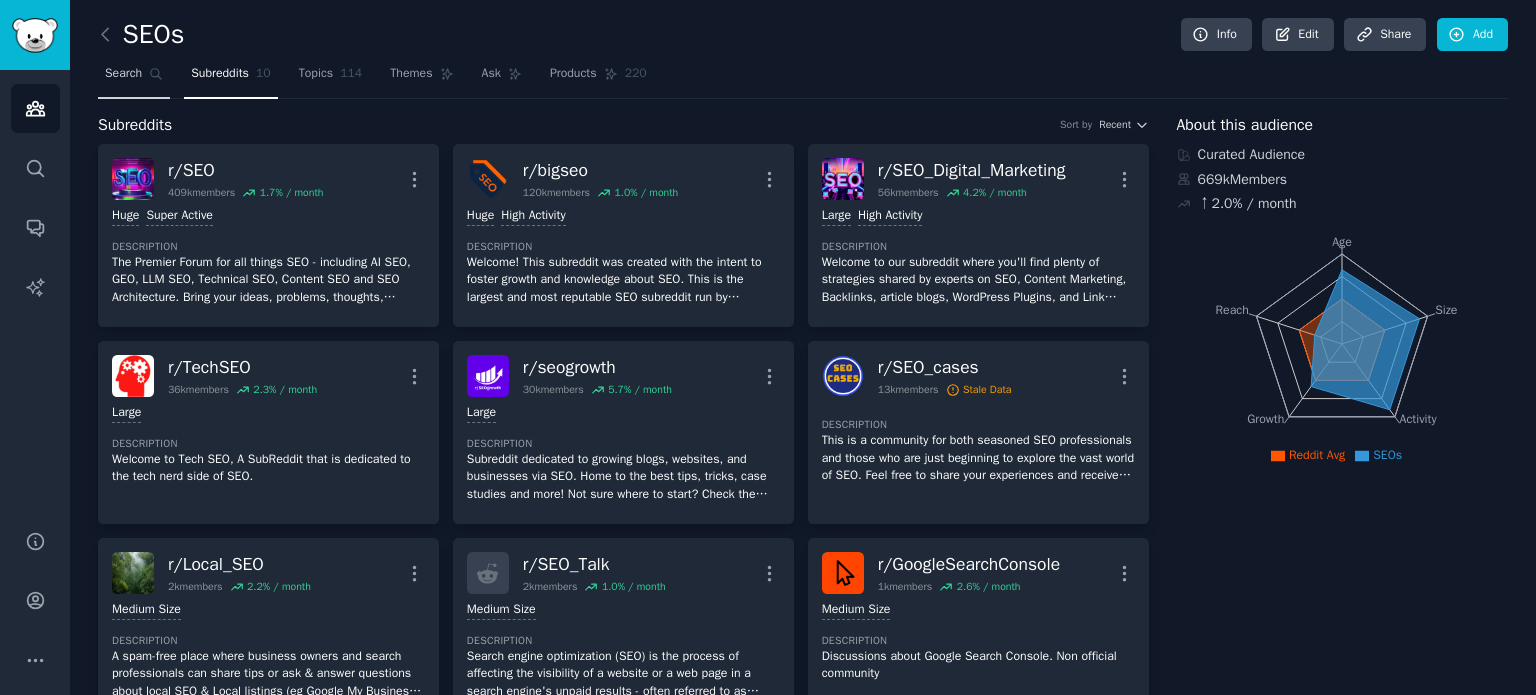 click on "Search" at bounding box center [123, 74] 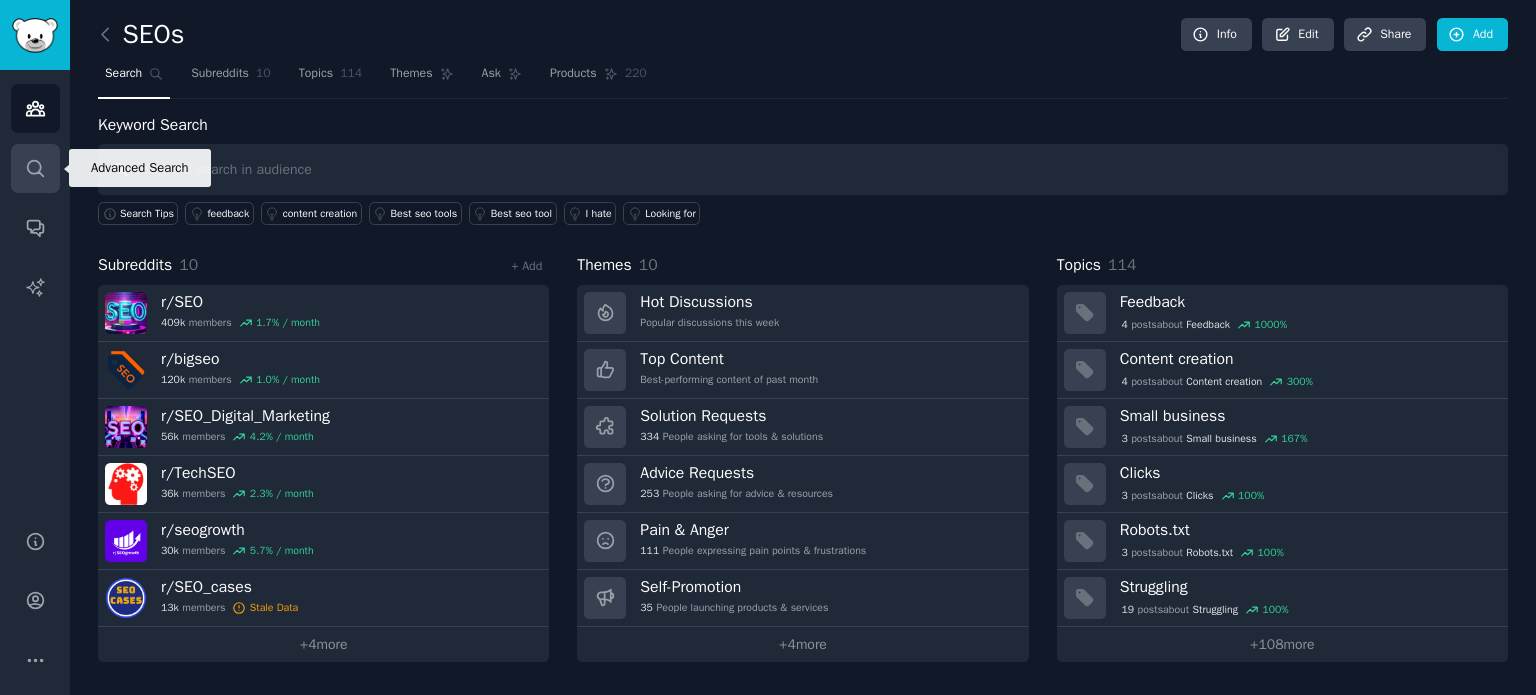 click 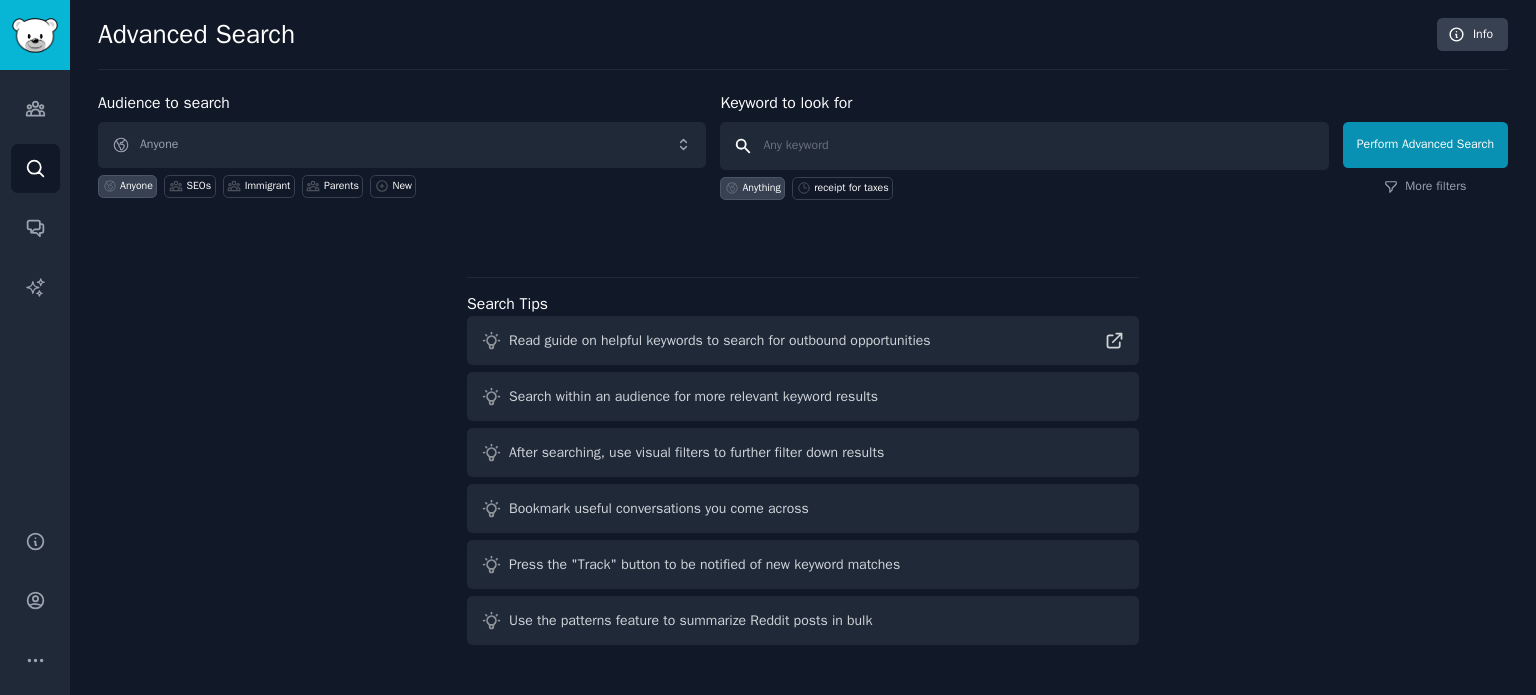 click at bounding box center (1024, 146) 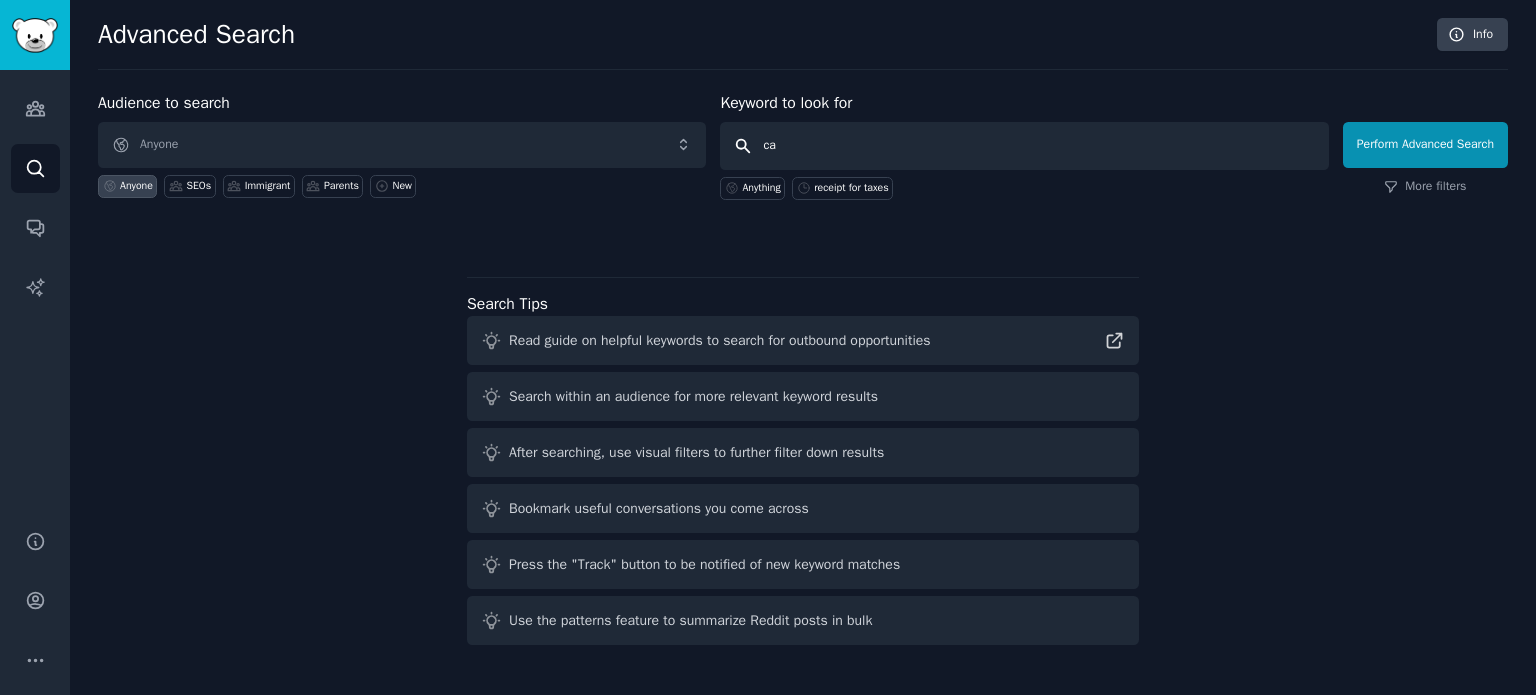 type on "c" 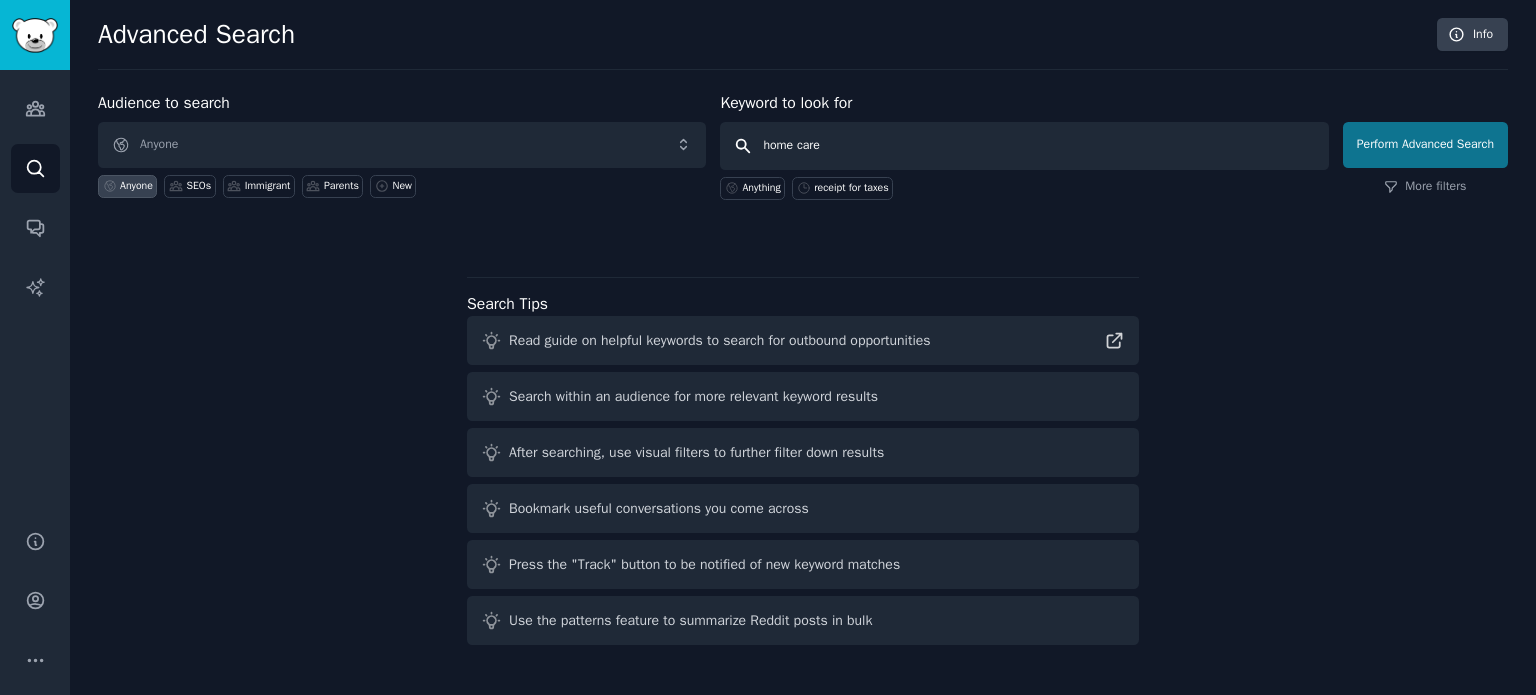 type on "home care" 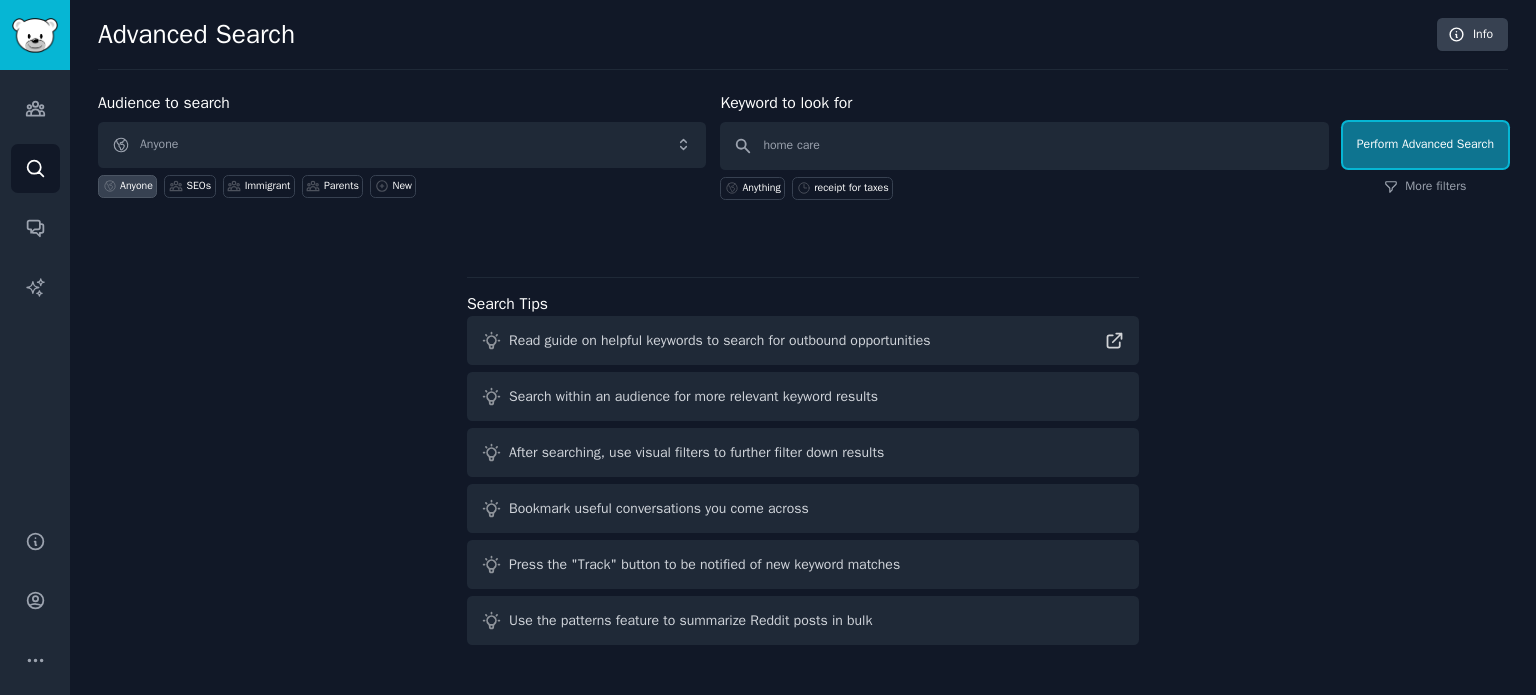 click on "Perform Advanced Search" at bounding box center [1425, 145] 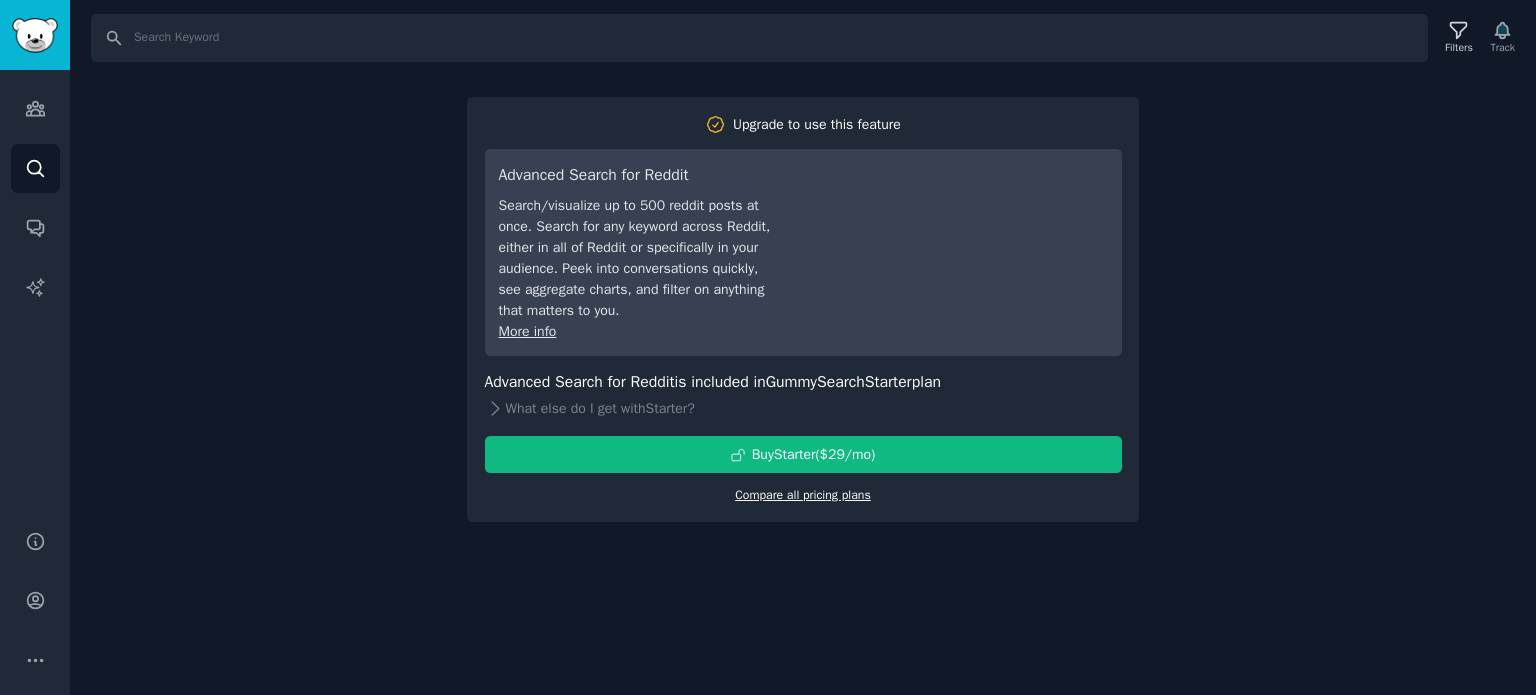 click on "Compare all pricing plans" at bounding box center (803, 495) 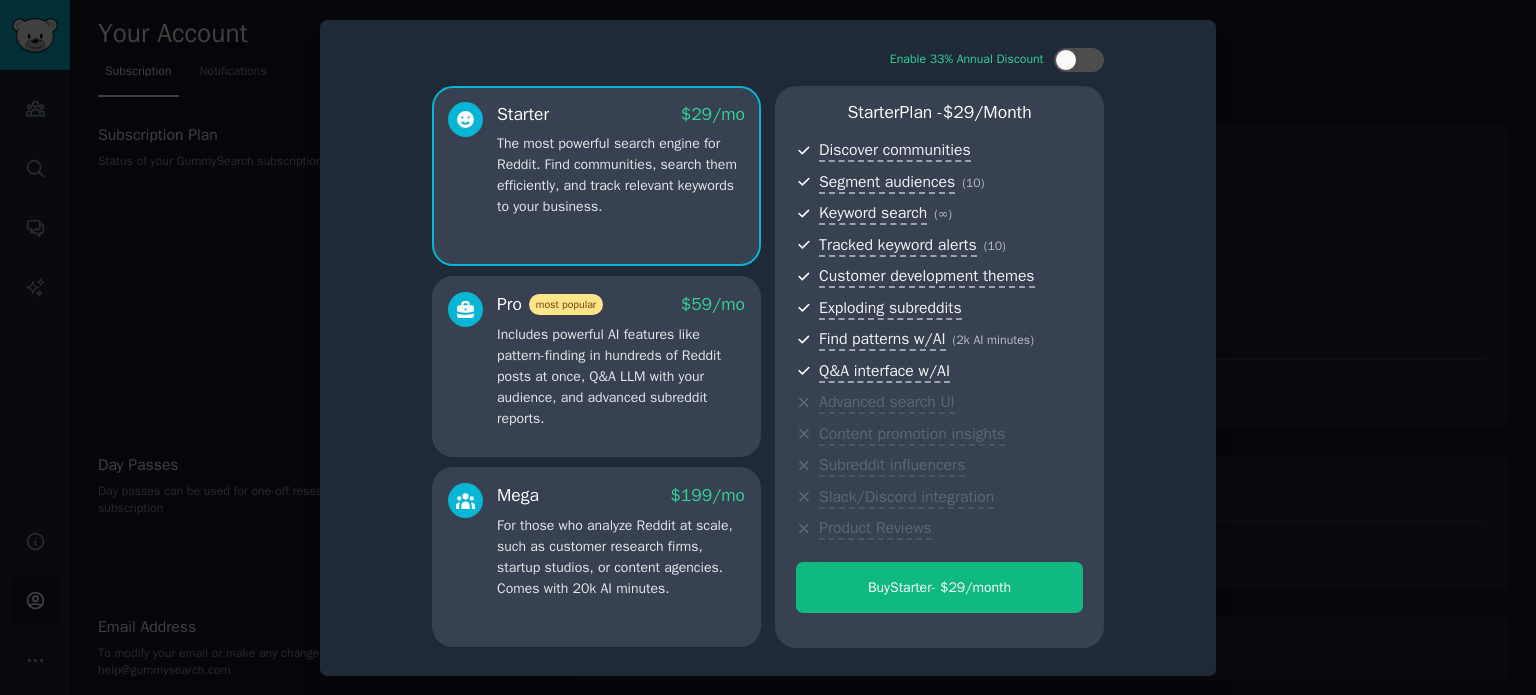 click at bounding box center [465, 160] 